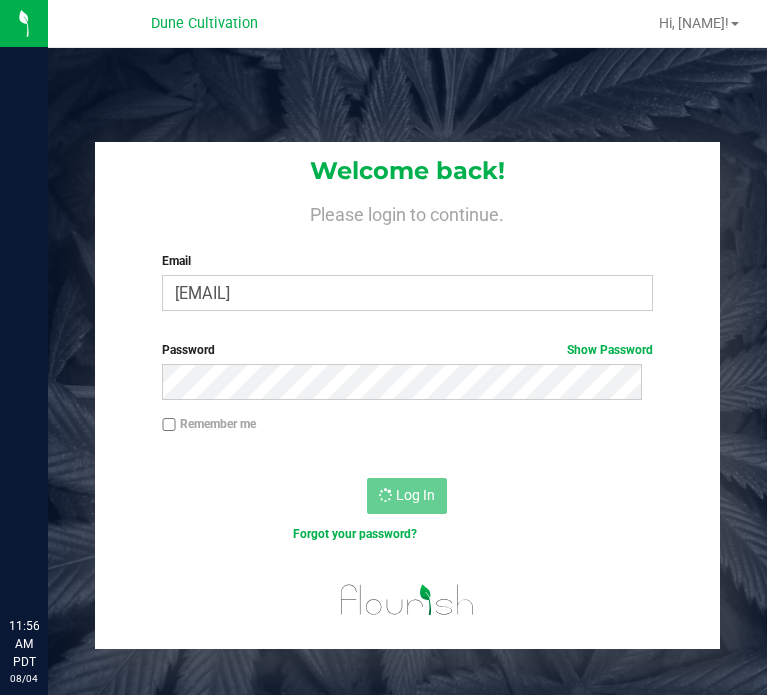 scroll, scrollTop: 0, scrollLeft: 0, axis: both 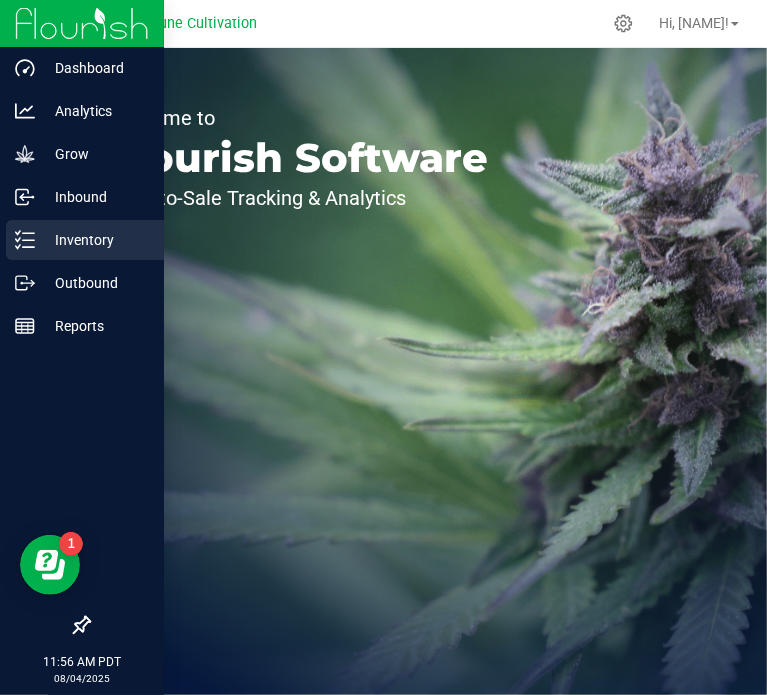 click on "Inventory" at bounding box center [85, 240] 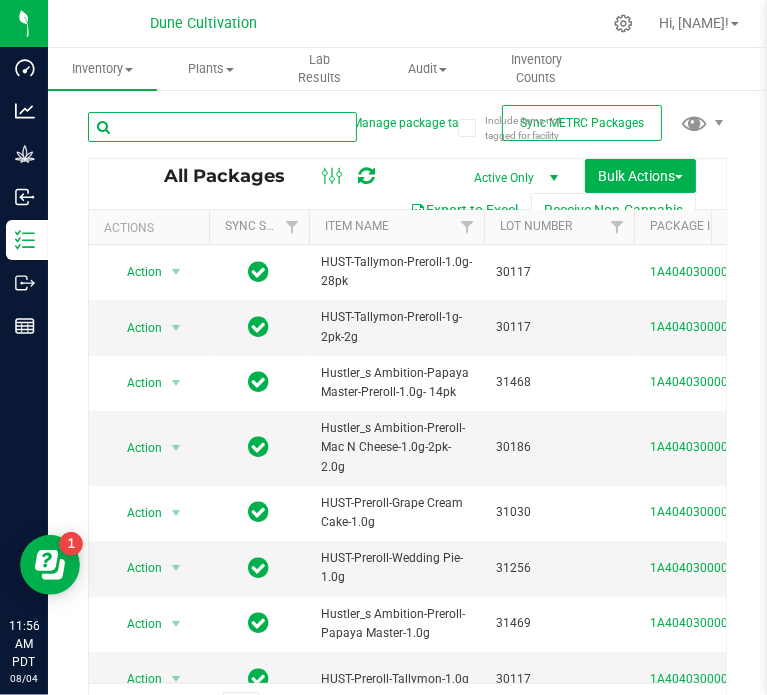 click at bounding box center (222, 127) 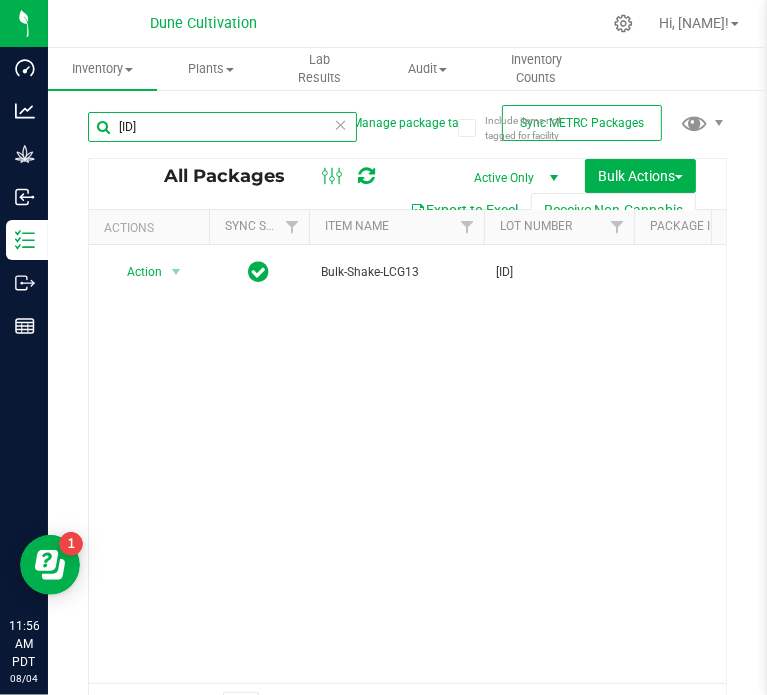 scroll, scrollTop: 0, scrollLeft: 410, axis: horizontal 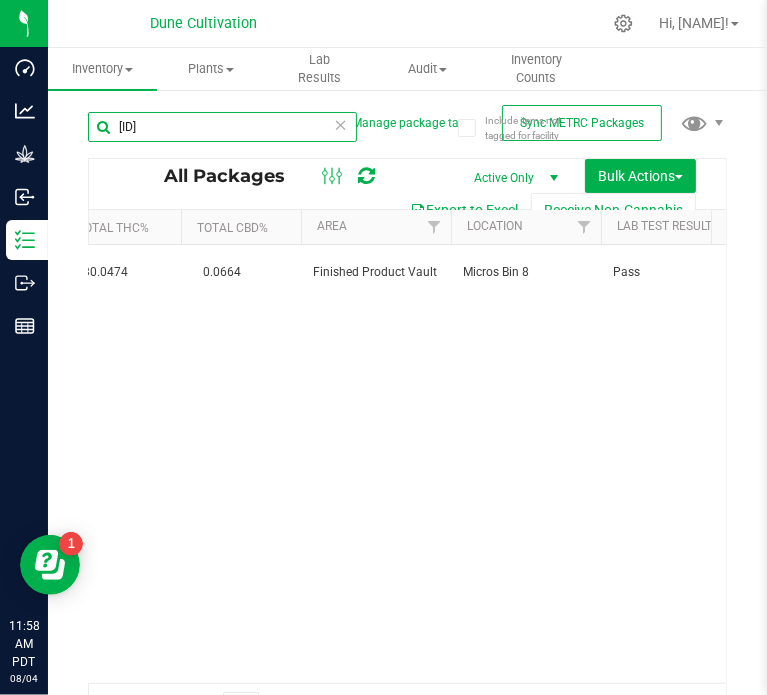 click on "[ID]" at bounding box center [222, 127] 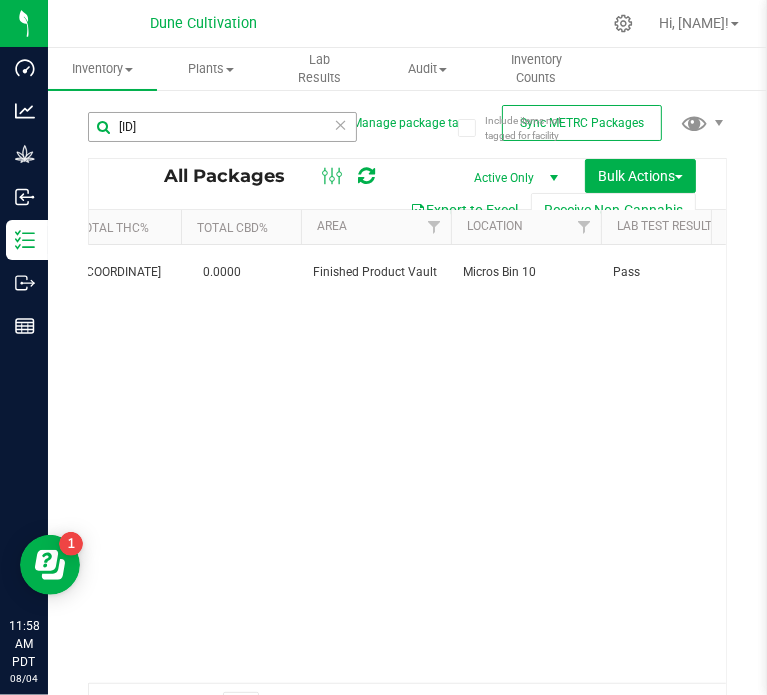 click on "[ID]" at bounding box center (248, 126) 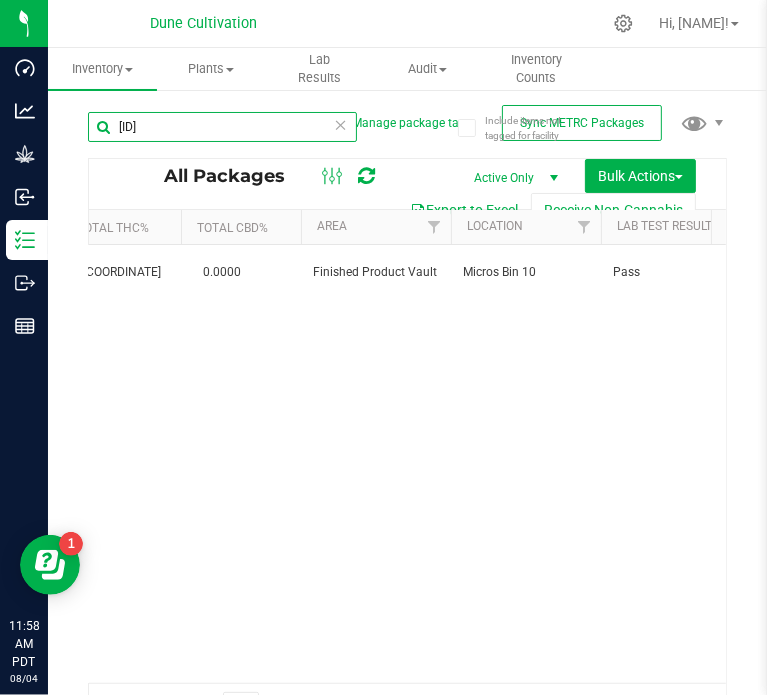 click on "[ID]" at bounding box center (222, 127) 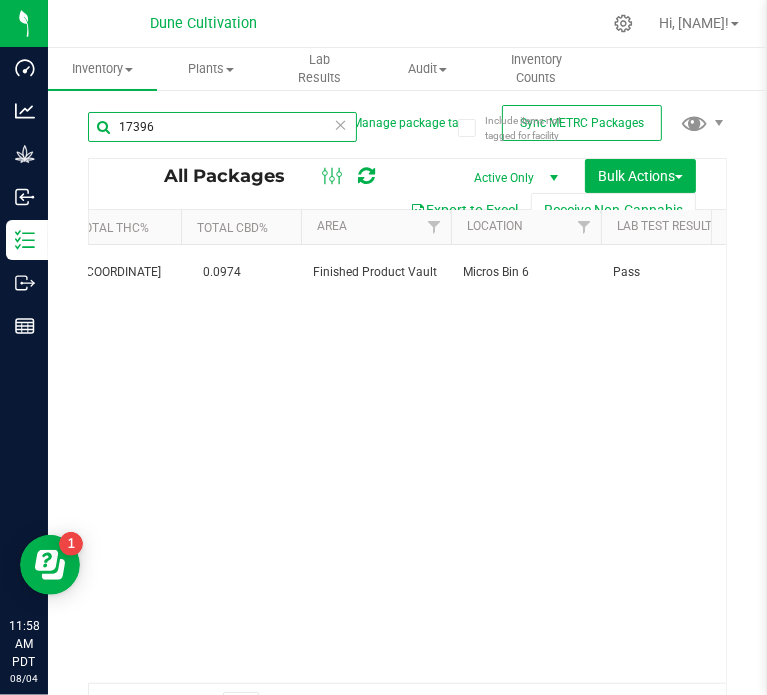 click on "17396" at bounding box center (222, 127) 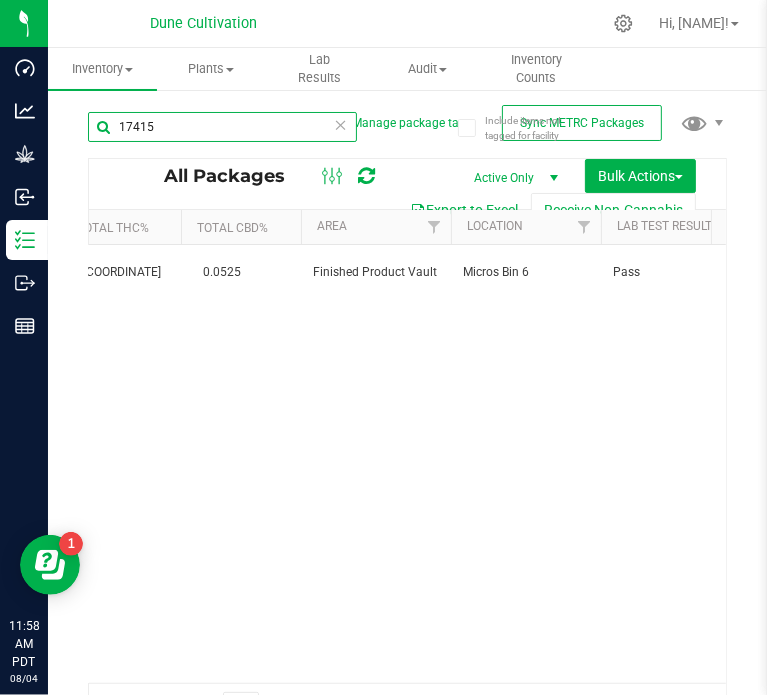 click on "17415" at bounding box center [222, 127] 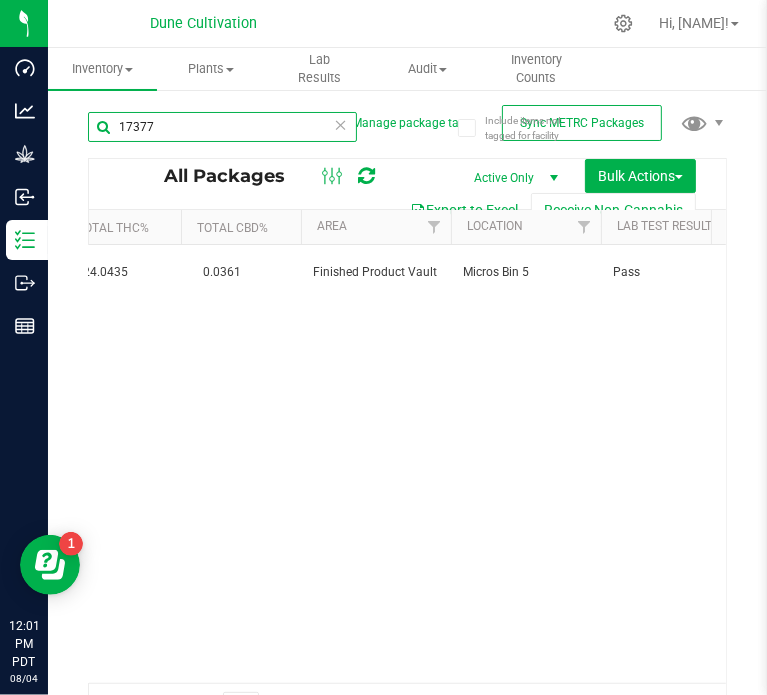 click on "17377" at bounding box center (222, 127) 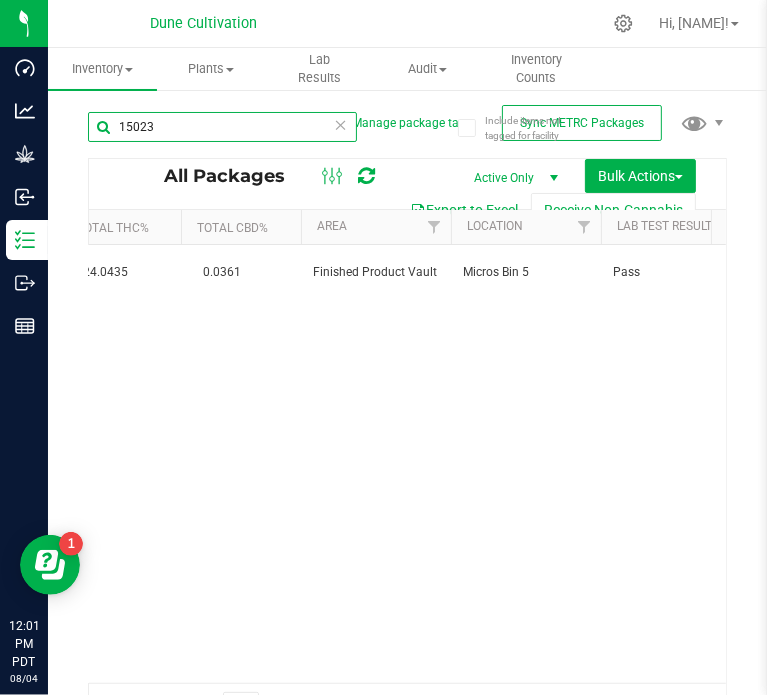 type on "15023" 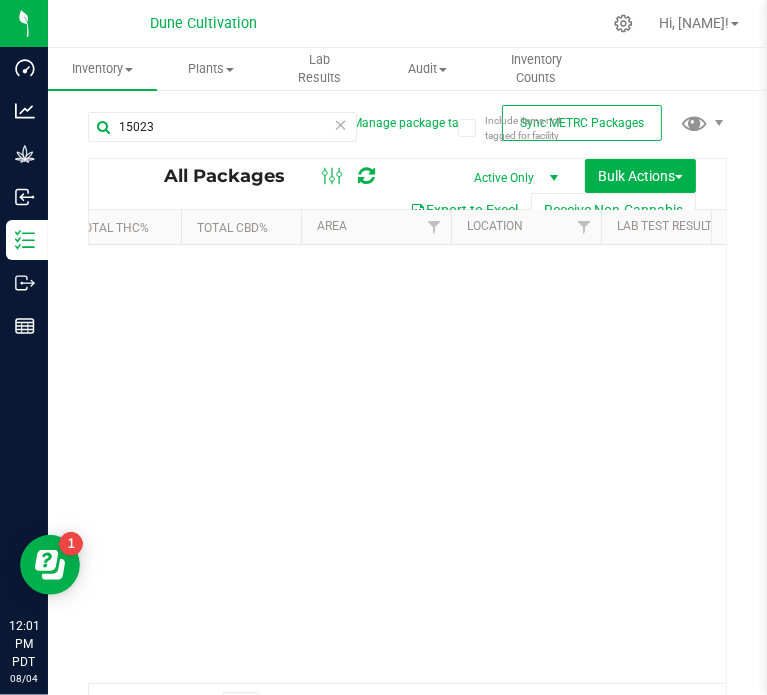 click on "Active Only" at bounding box center (512, 178) 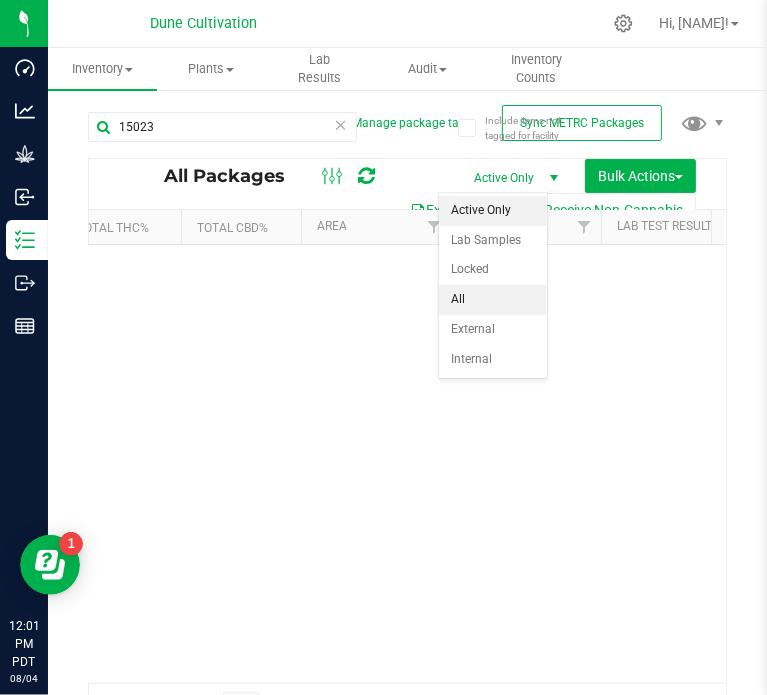 click on "All" at bounding box center (493, 300) 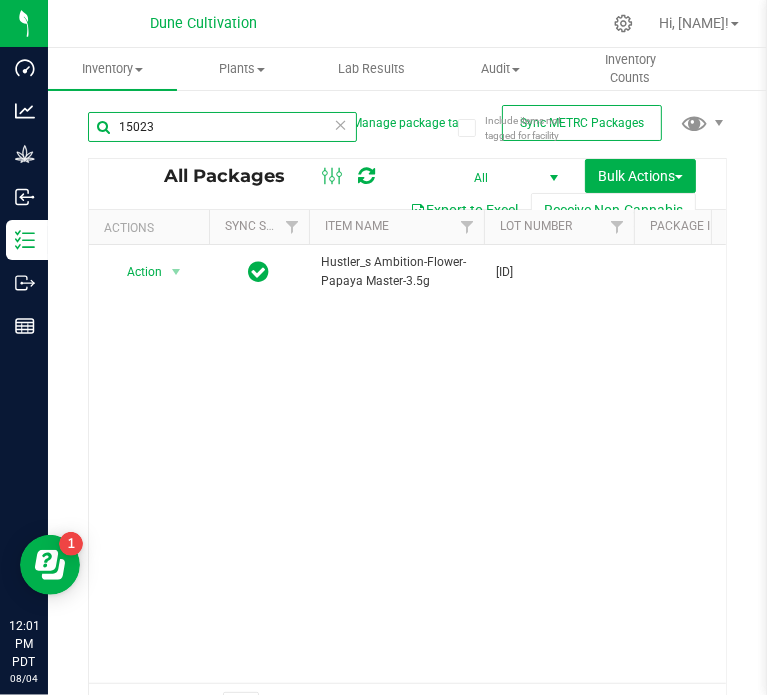 click on "15023" at bounding box center (222, 127) 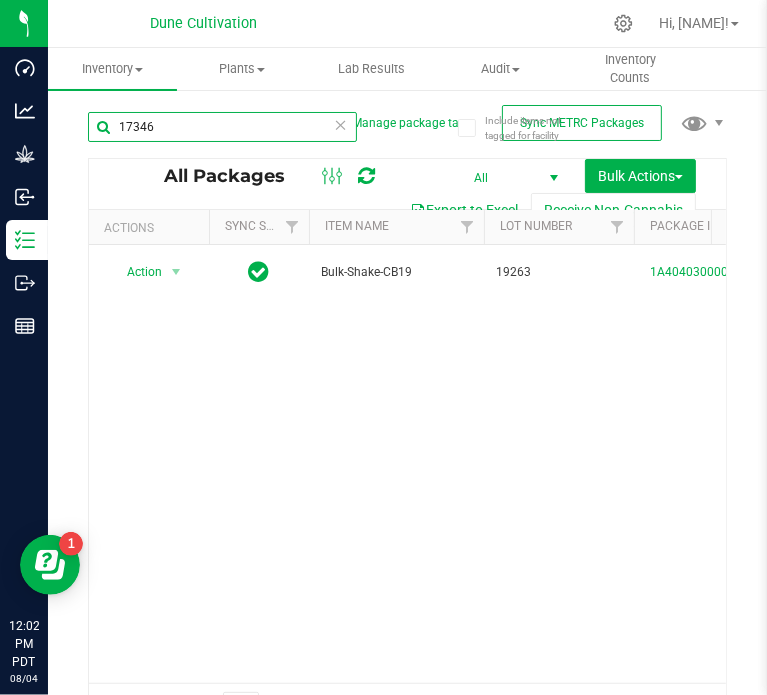 scroll, scrollTop: 0, scrollLeft: 464, axis: horizontal 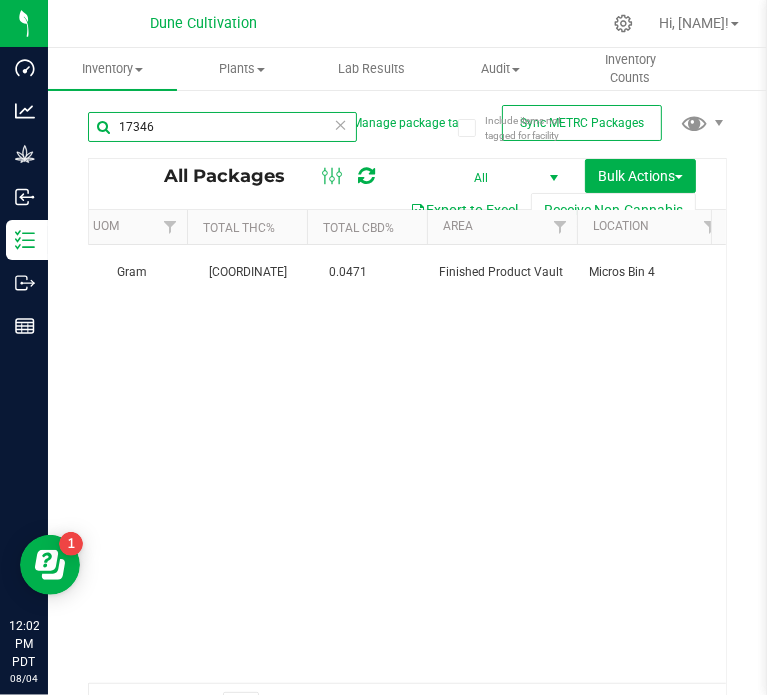 click on "17346" at bounding box center [222, 127] 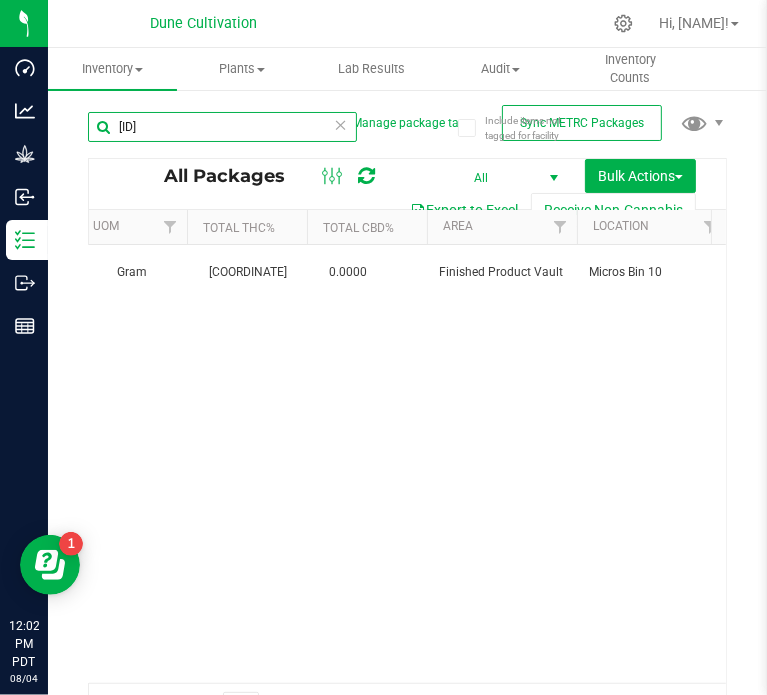 click on "[ID]" at bounding box center [222, 127] 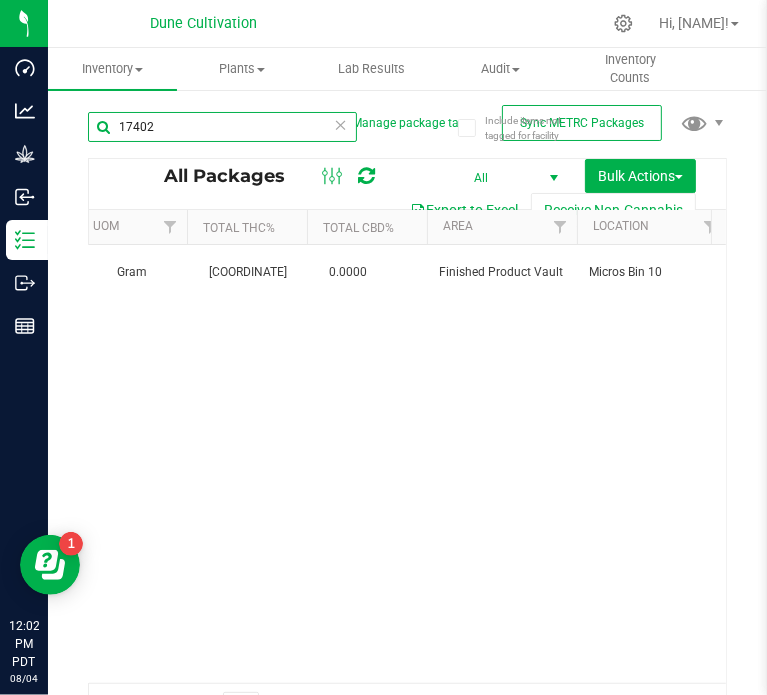 type on "17402" 